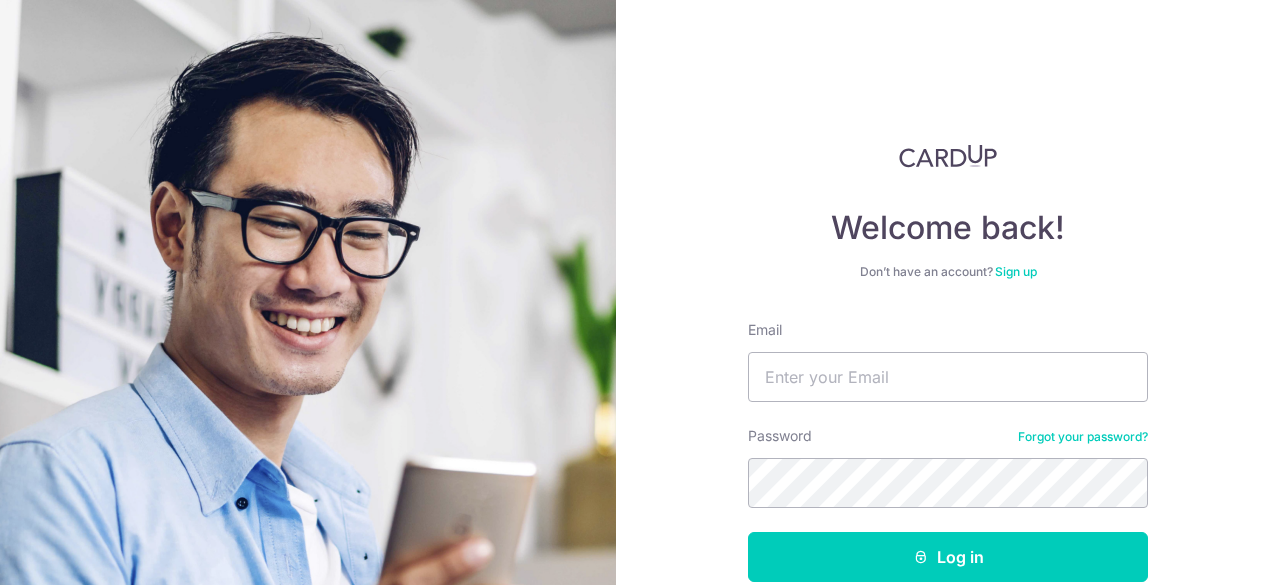 scroll, scrollTop: 0, scrollLeft: 0, axis: both 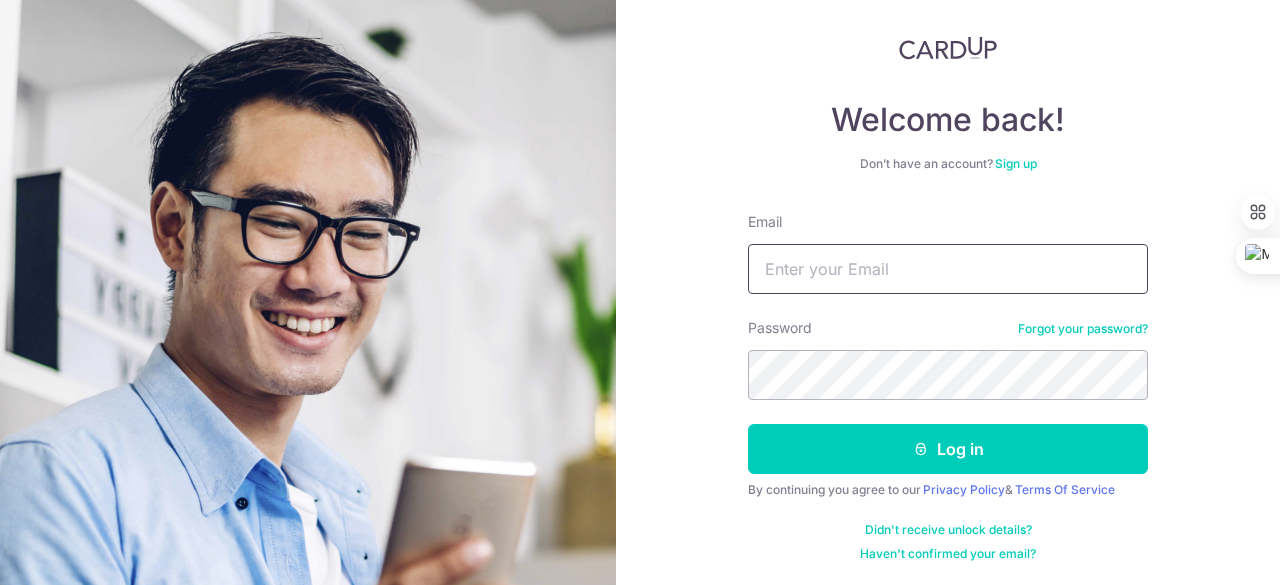 click on "Email" at bounding box center [948, 269] 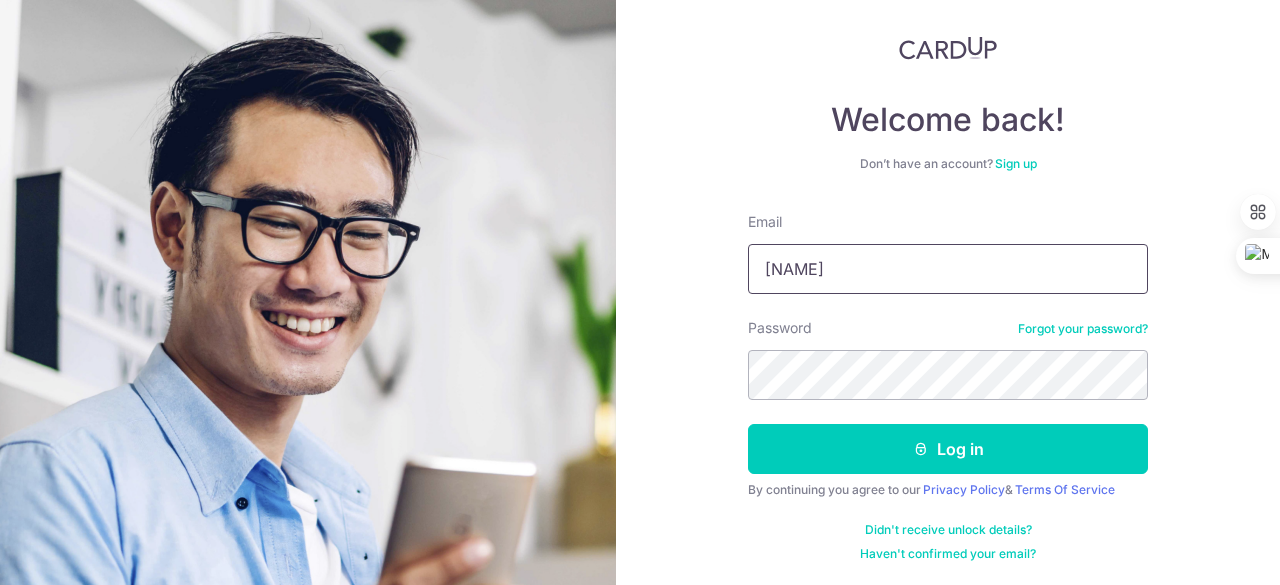 type on "faizal_wahid@asiafirsthealth.com" 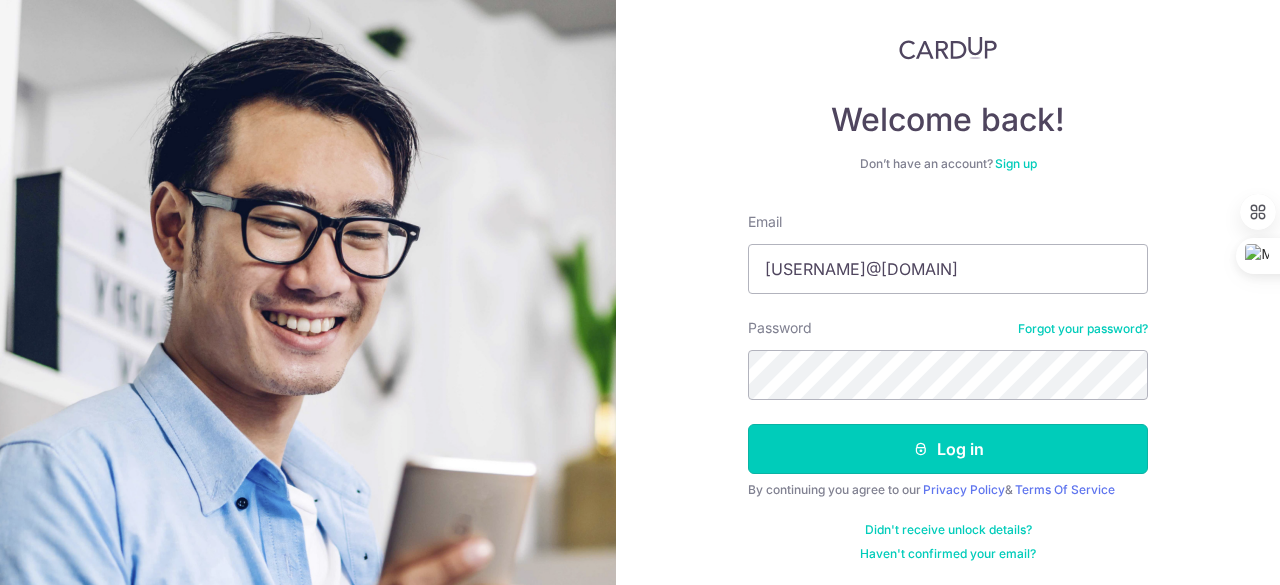 click on "Log in" at bounding box center [948, 449] 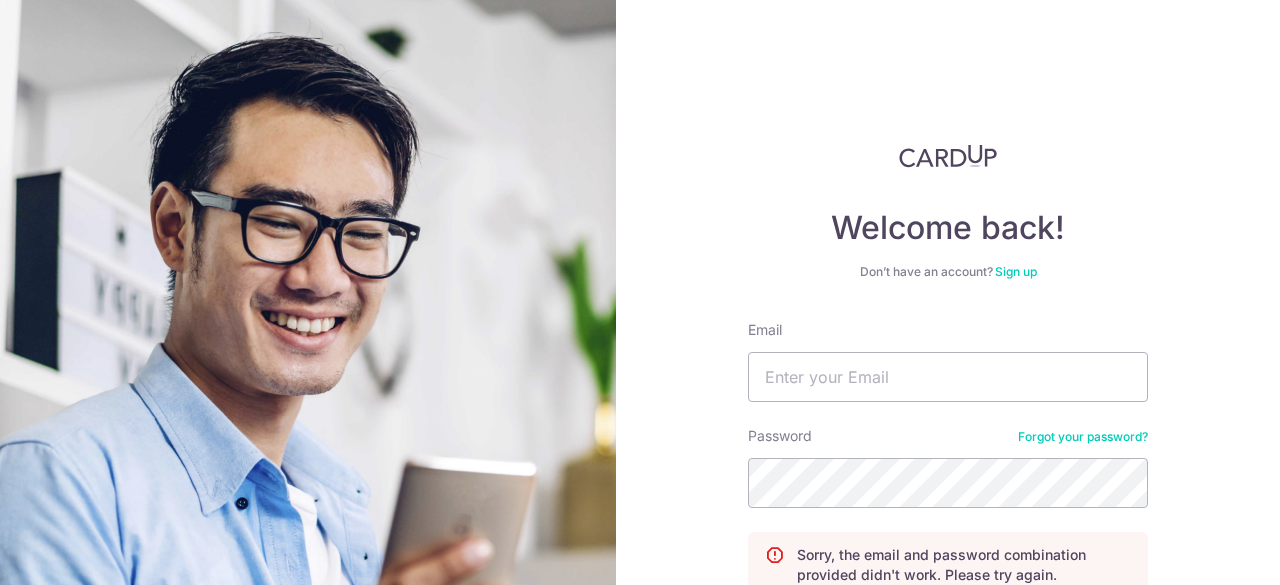 scroll, scrollTop: 0, scrollLeft: 0, axis: both 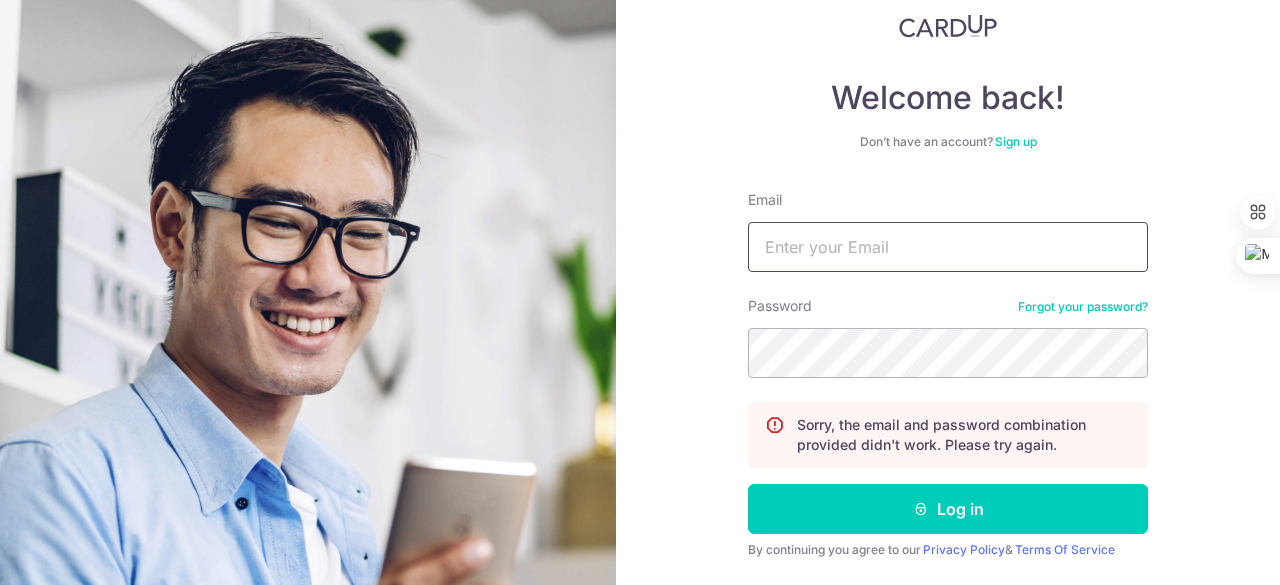 click on "Email" at bounding box center [948, 247] 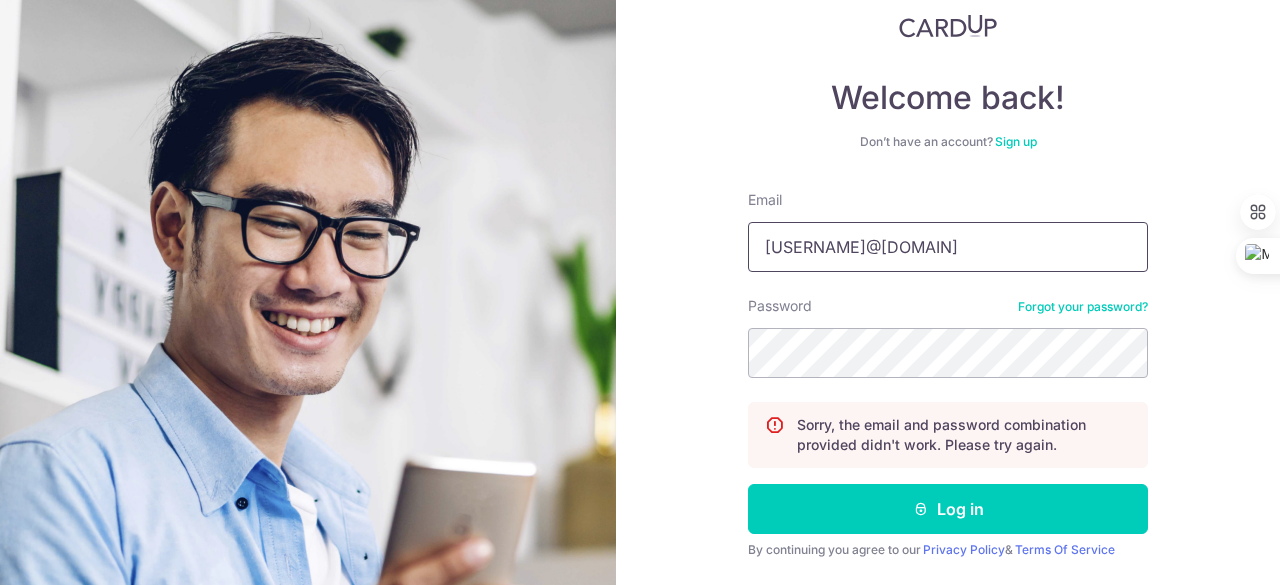click on "Faizal_wahid@asiafirsthealth.com" at bounding box center (948, 247) 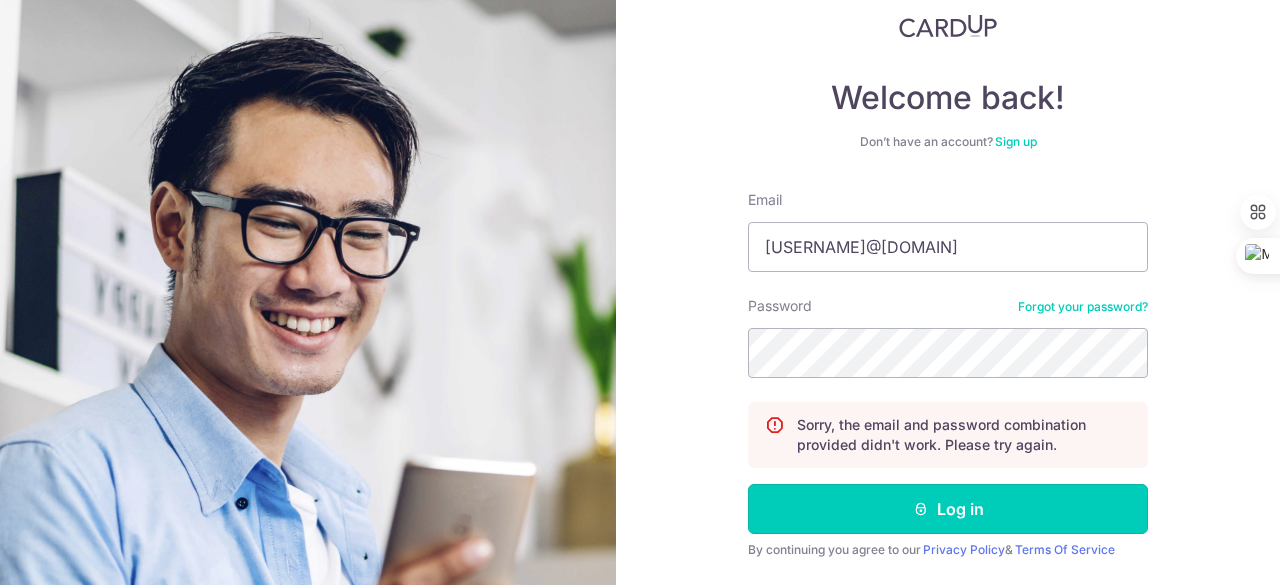 click on "Log in" at bounding box center (948, 509) 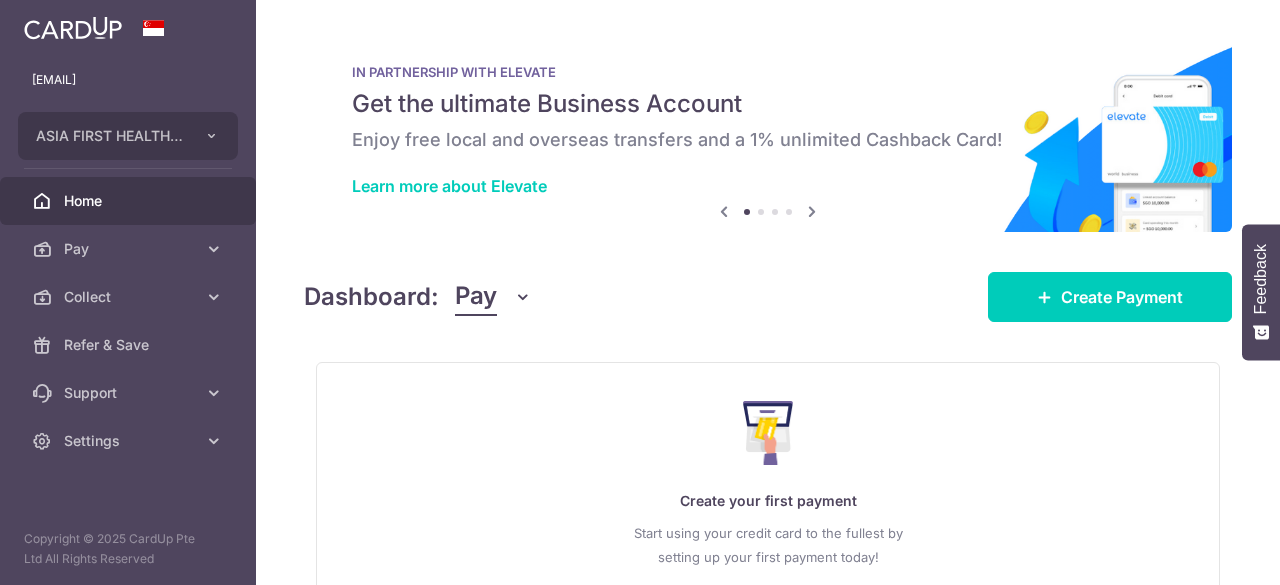 scroll, scrollTop: 0, scrollLeft: 0, axis: both 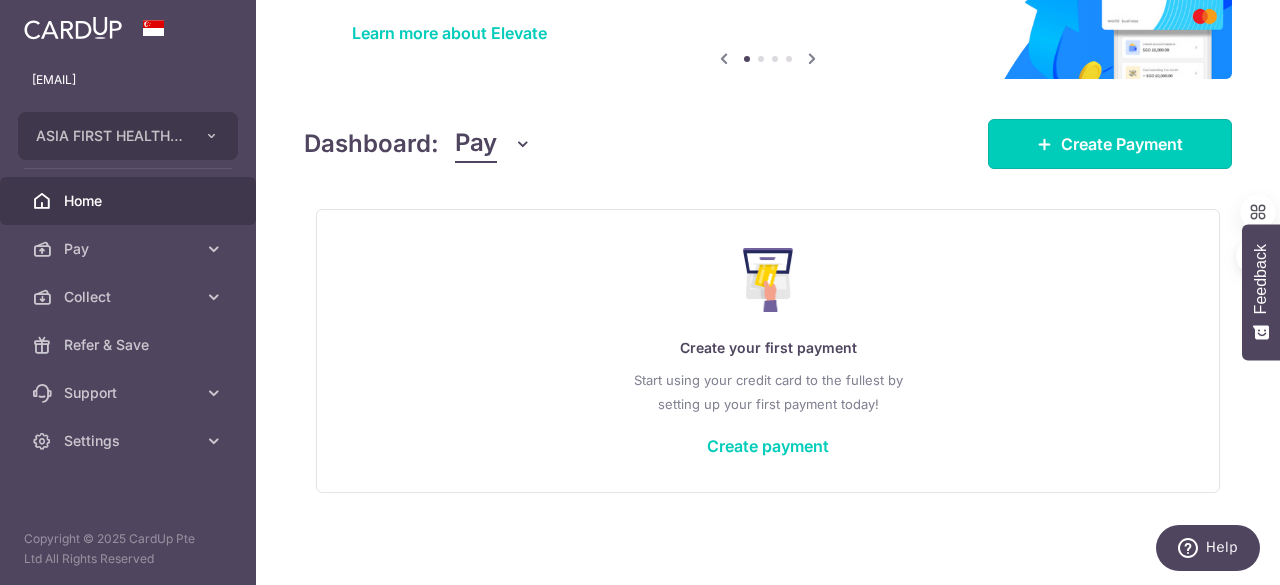 click on "Create Payment" at bounding box center (1122, 144) 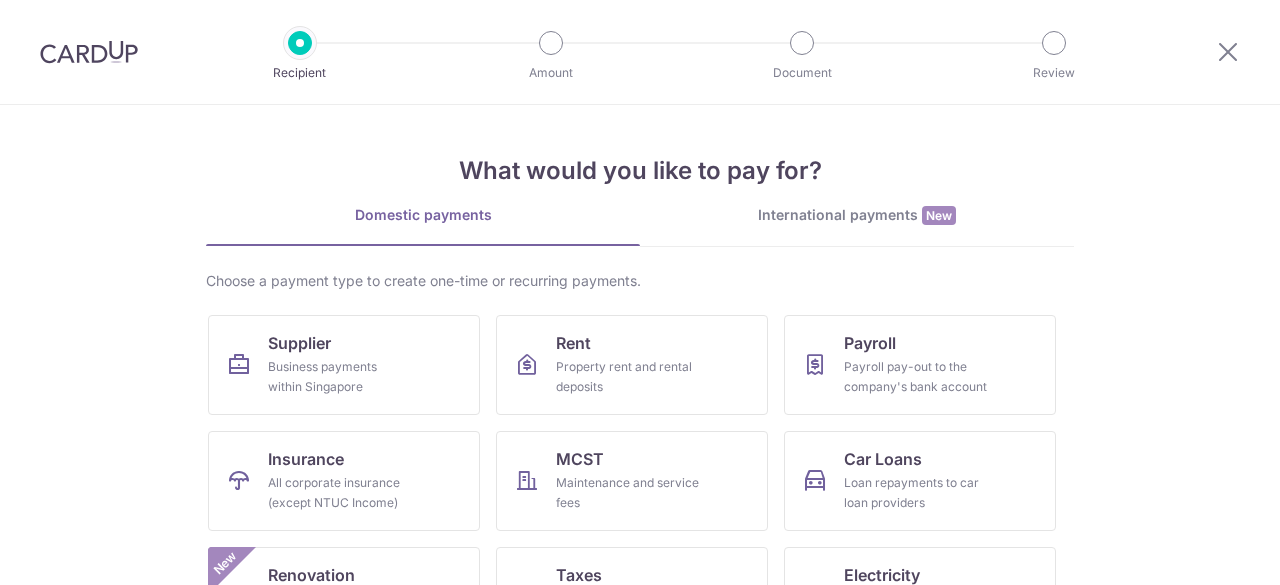 scroll, scrollTop: 0, scrollLeft: 0, axis: both 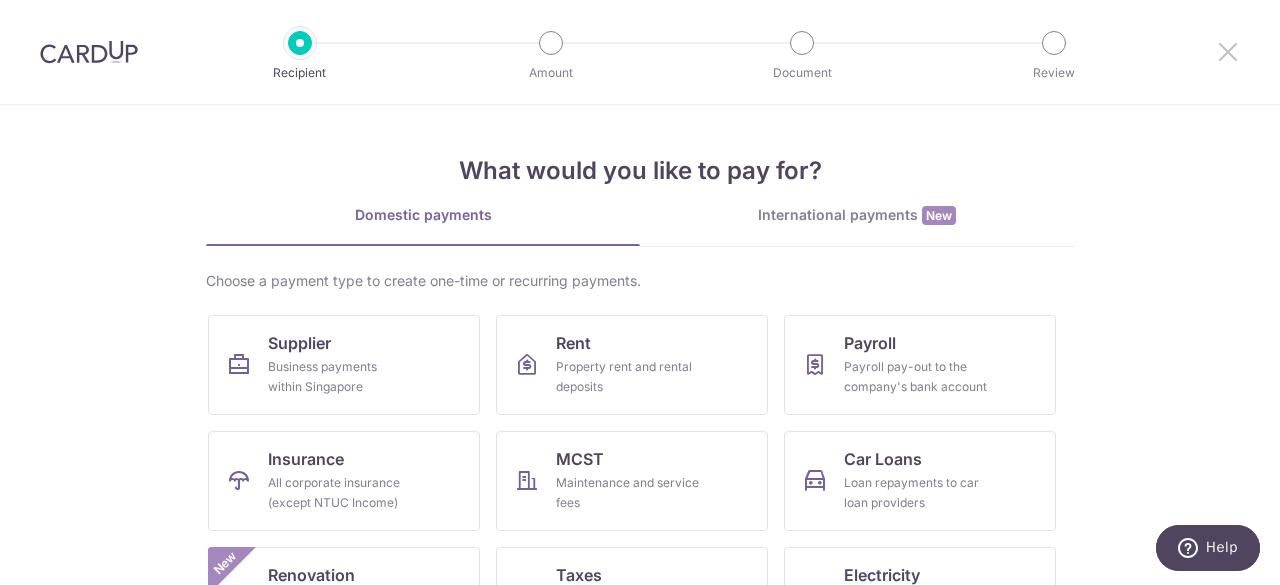 click at bounding box center [1228, 51] 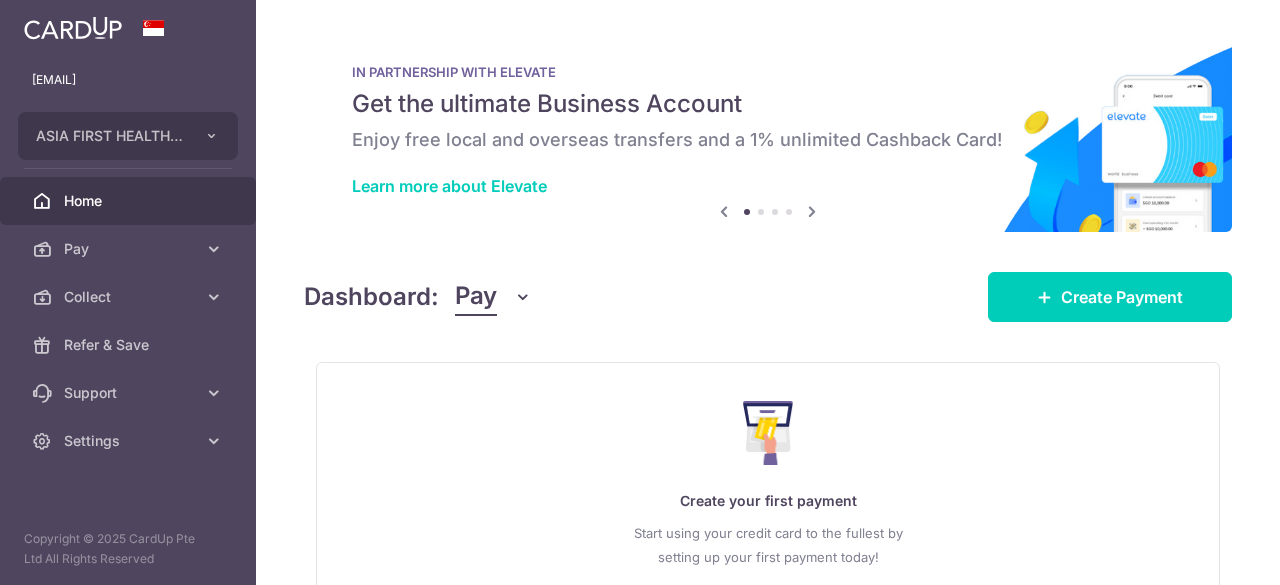 scroll, scrollTop: 0, scrollLeft: 0, axis: both 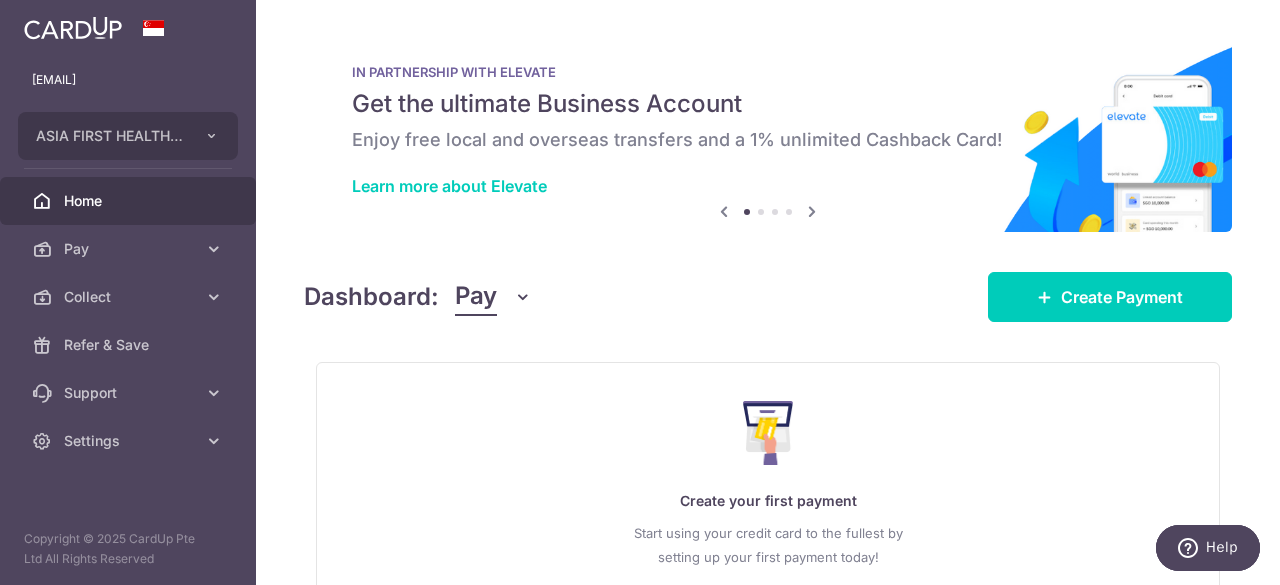 click on "Collect" at bounding box center [130, 297] 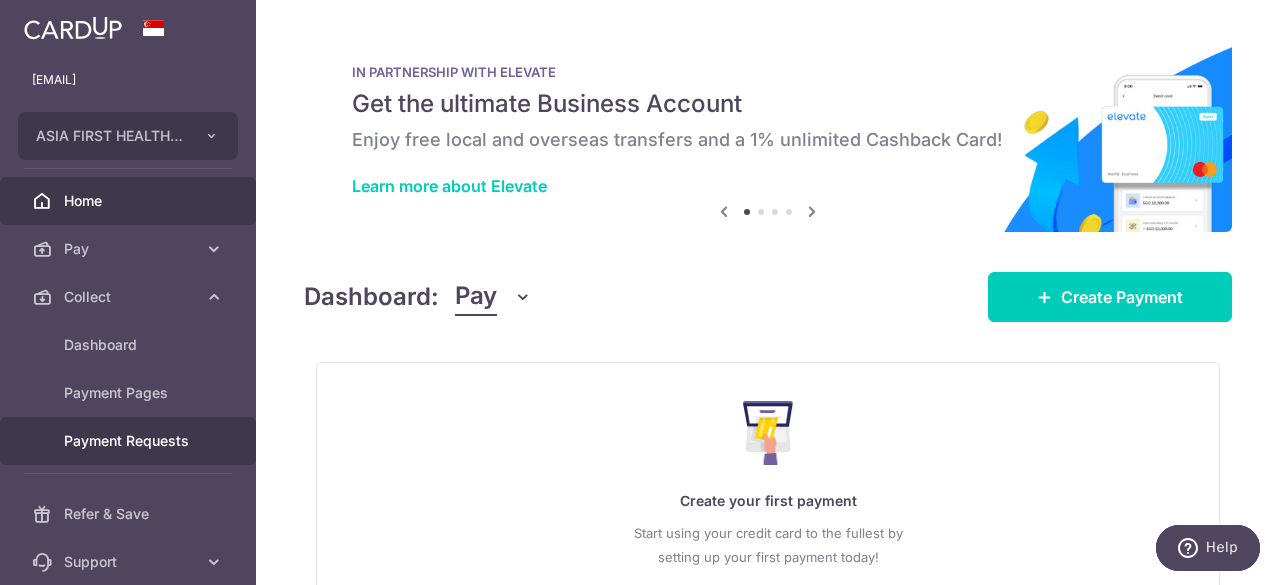 click on "Payment Requests" at bounding box center [128, 441] 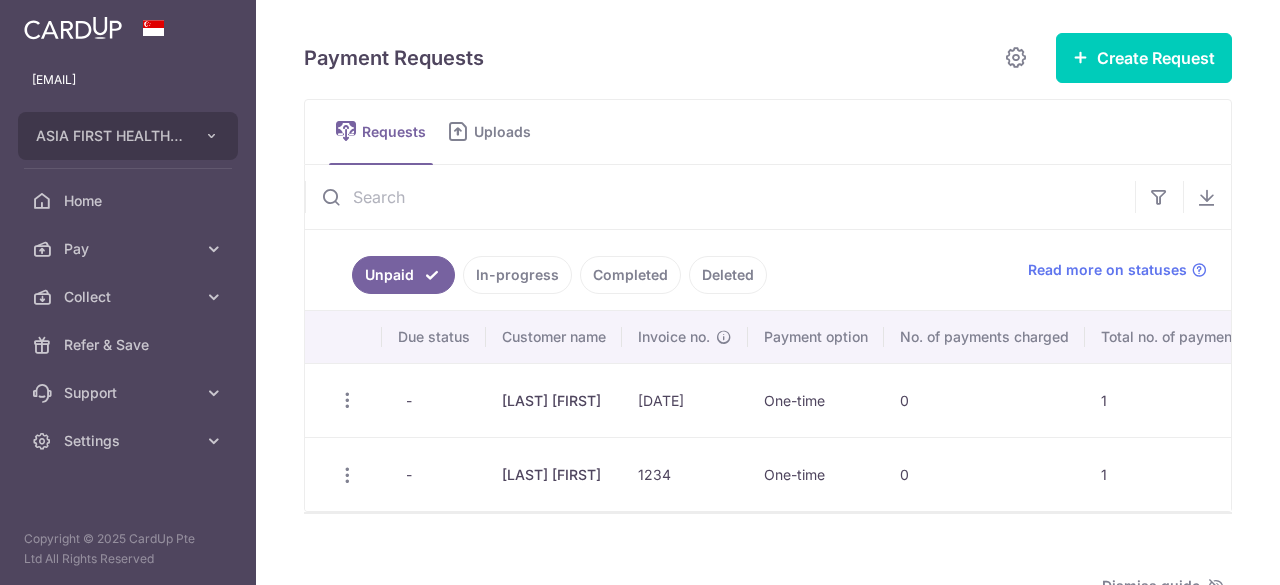 scroll, scrollTop: 0, scrollLeft: 0, axis: both 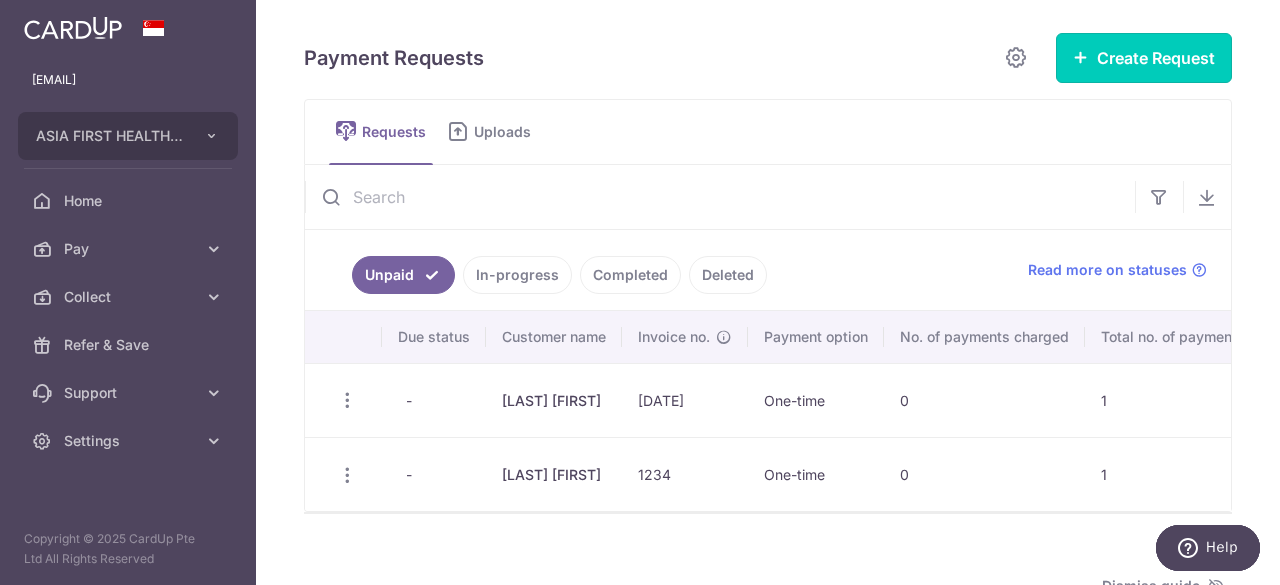 click on "Create Request" at bounding box center [1144, 58] 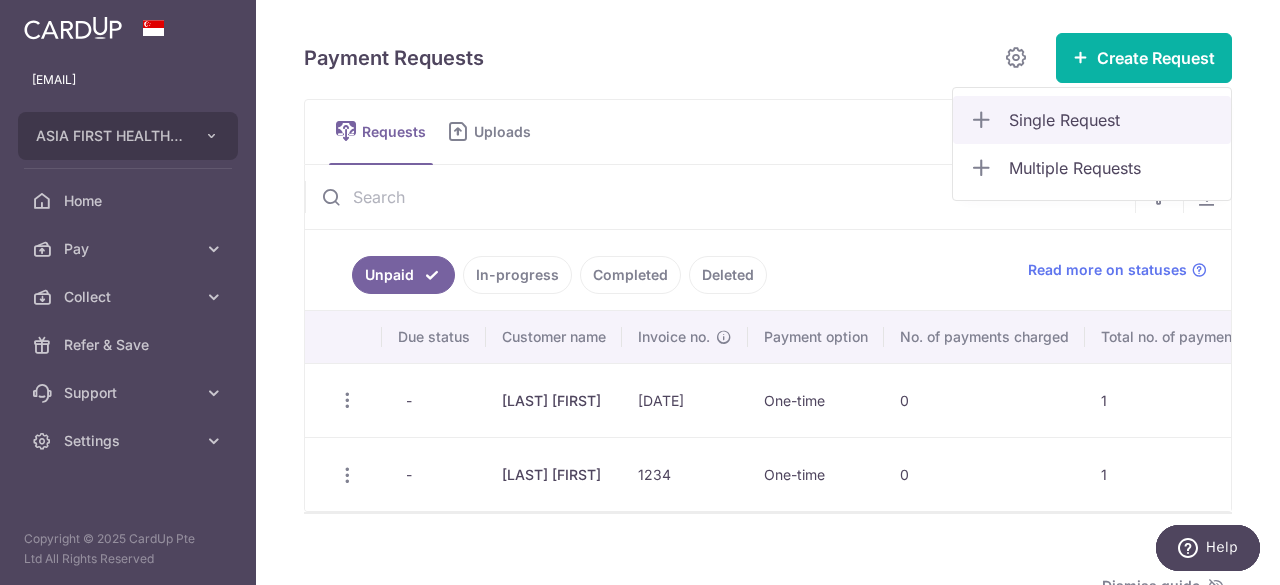 click on "Single Request" at bounding box center [1112, 120] 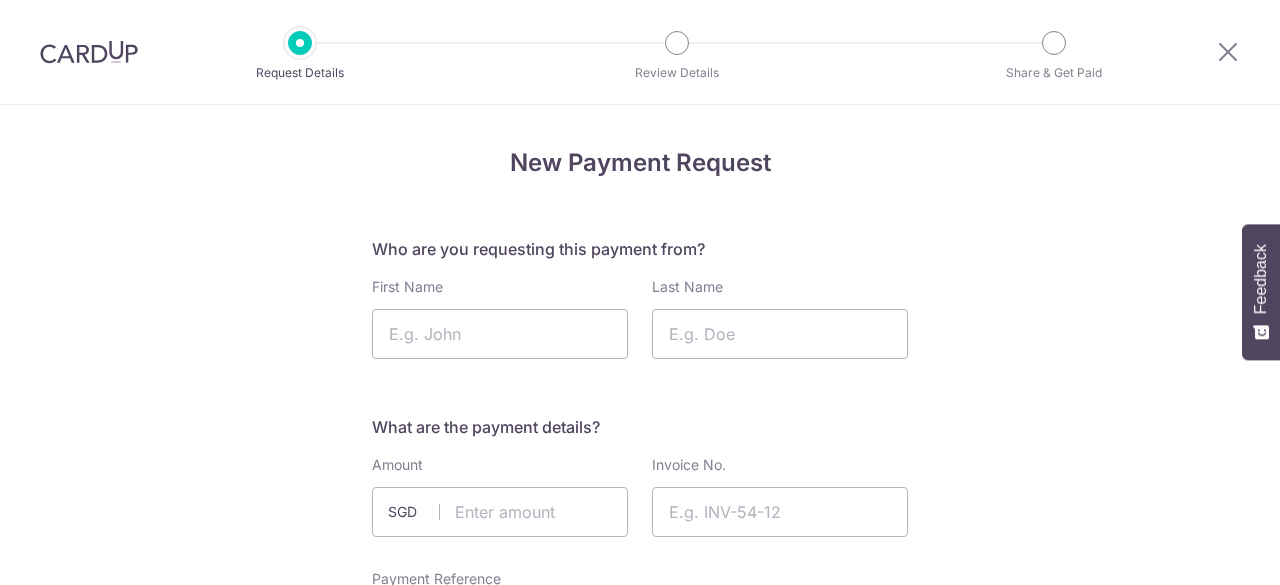 scroll, scrollTop: 0, scrollLeft: 0, axis: both 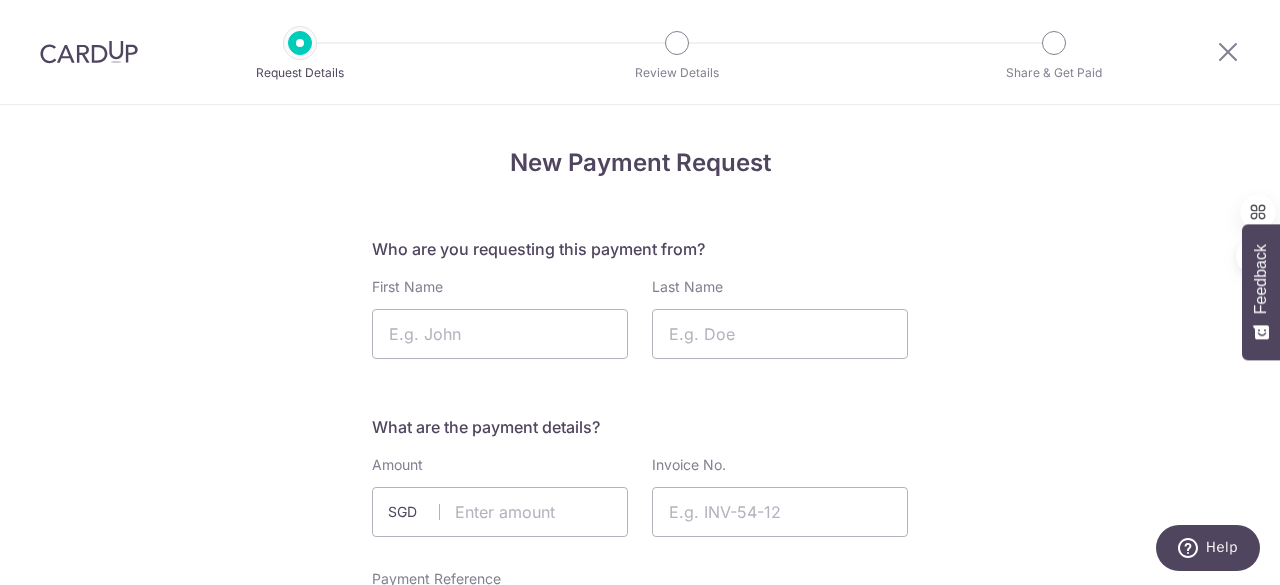 type on "SEAMUS HAMILTON" 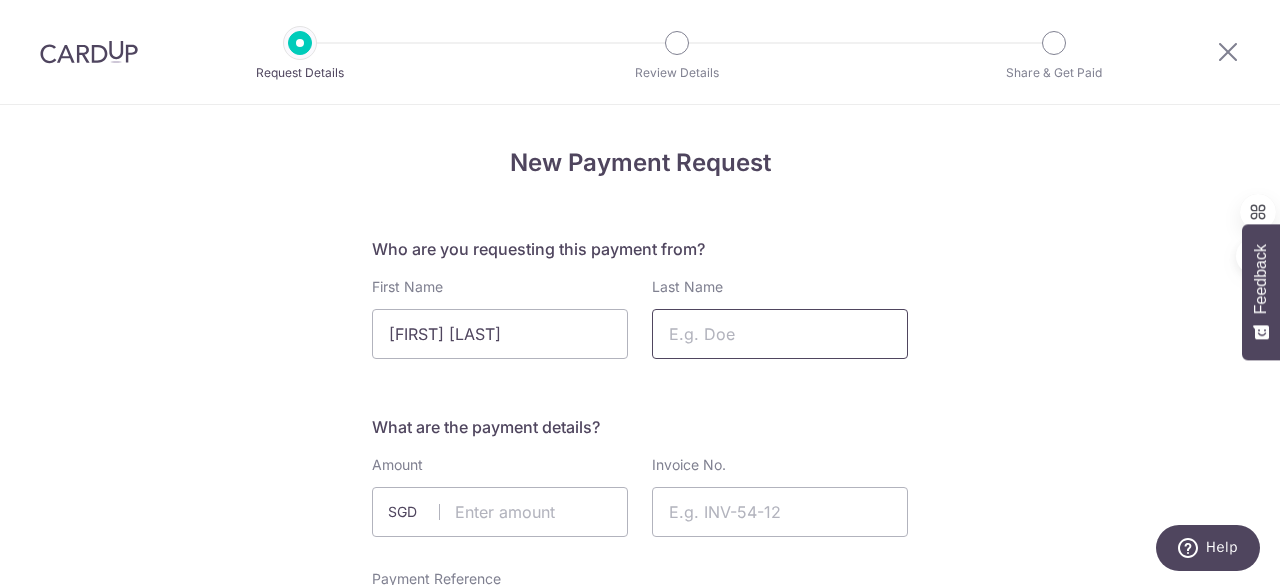 click on "Last Name" at bounding box center (780, 334) 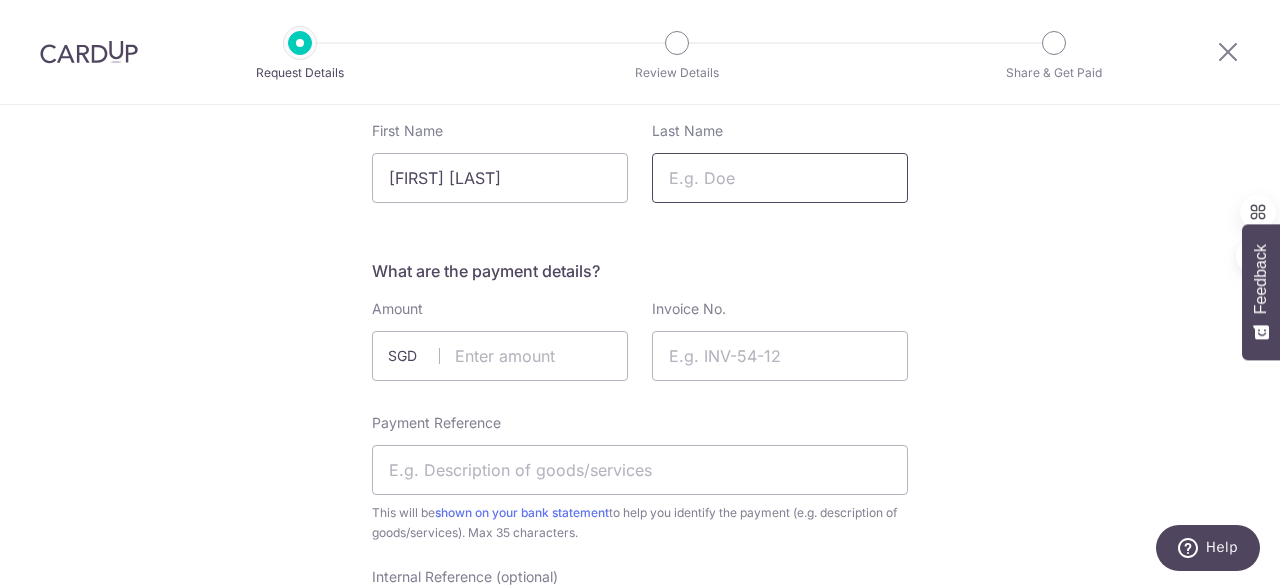 scroll, scrollTop: 158, scrollLeft: 0, axis: vertical 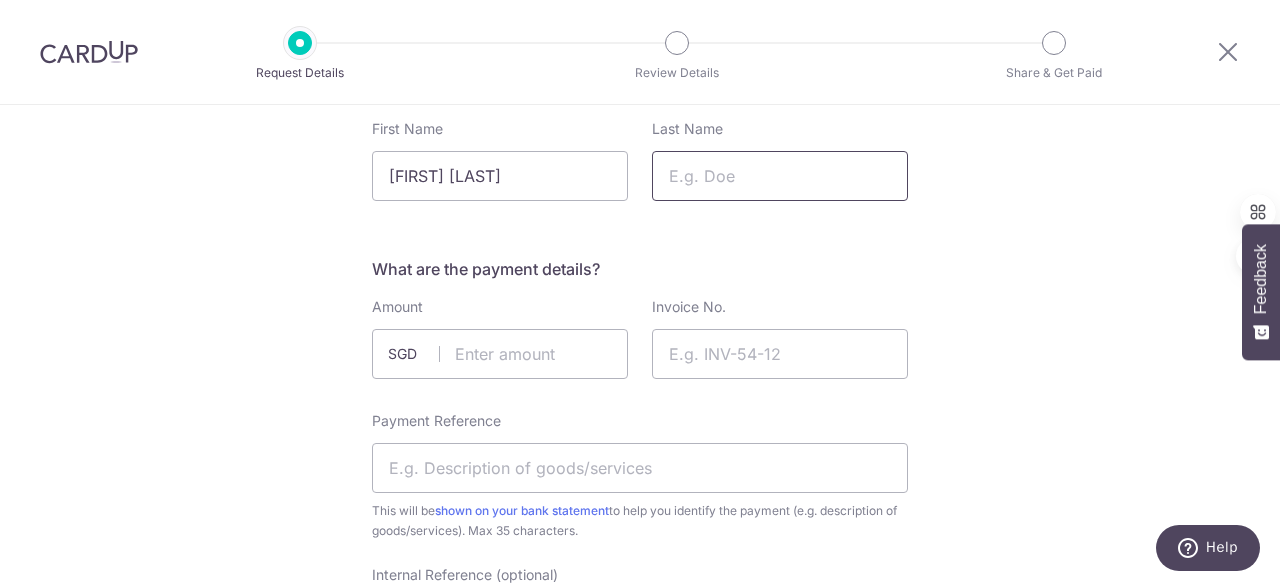 type on "O’BRIEN" 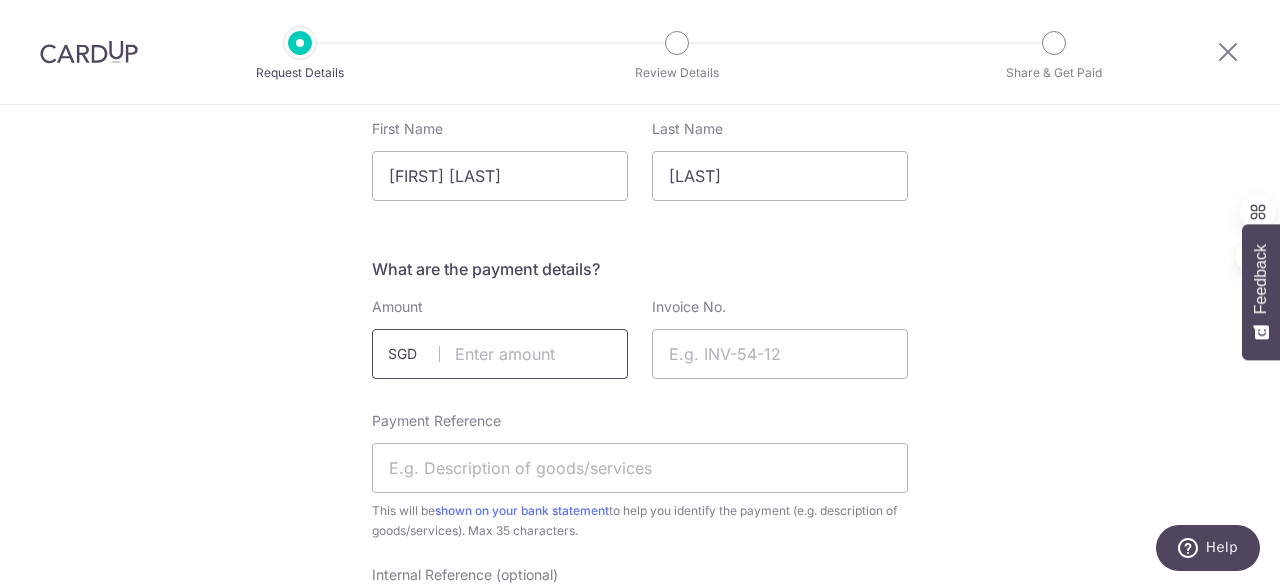 click at bounding box center [500, 354] 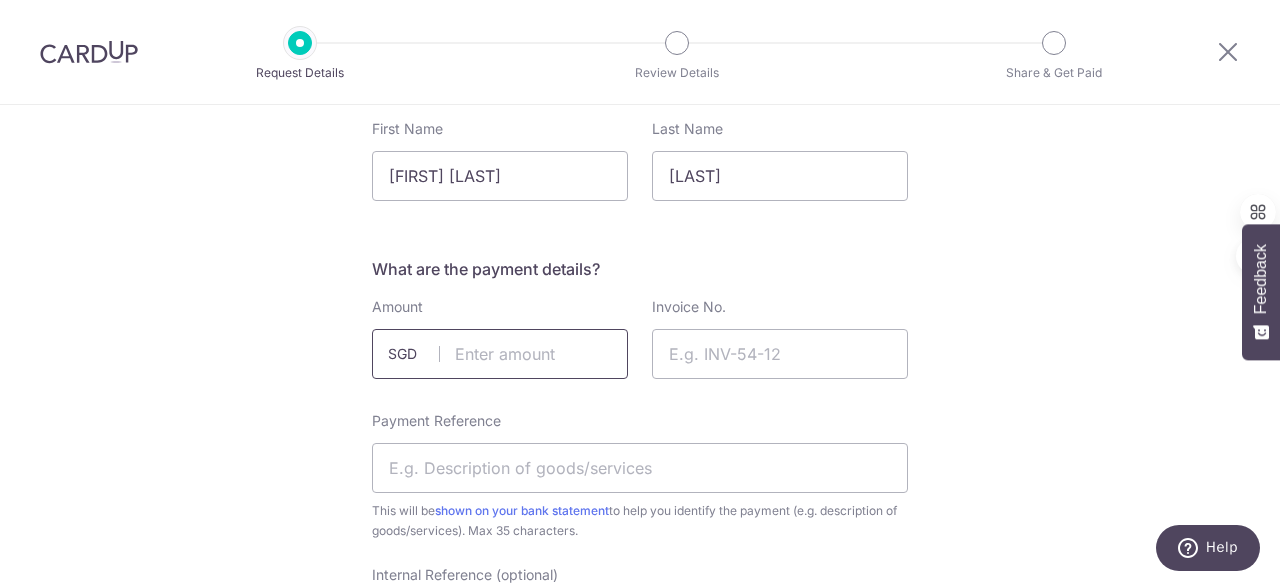 click at bounding box center [500, 354] 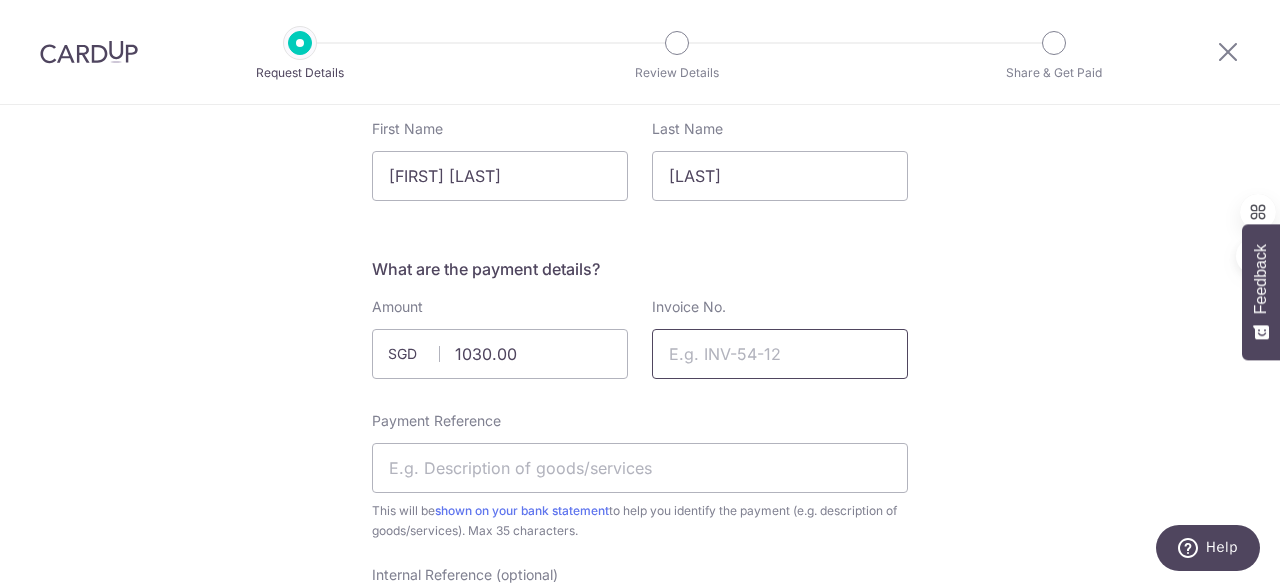 click on "Invoice No." at bounding box center (780, 354) 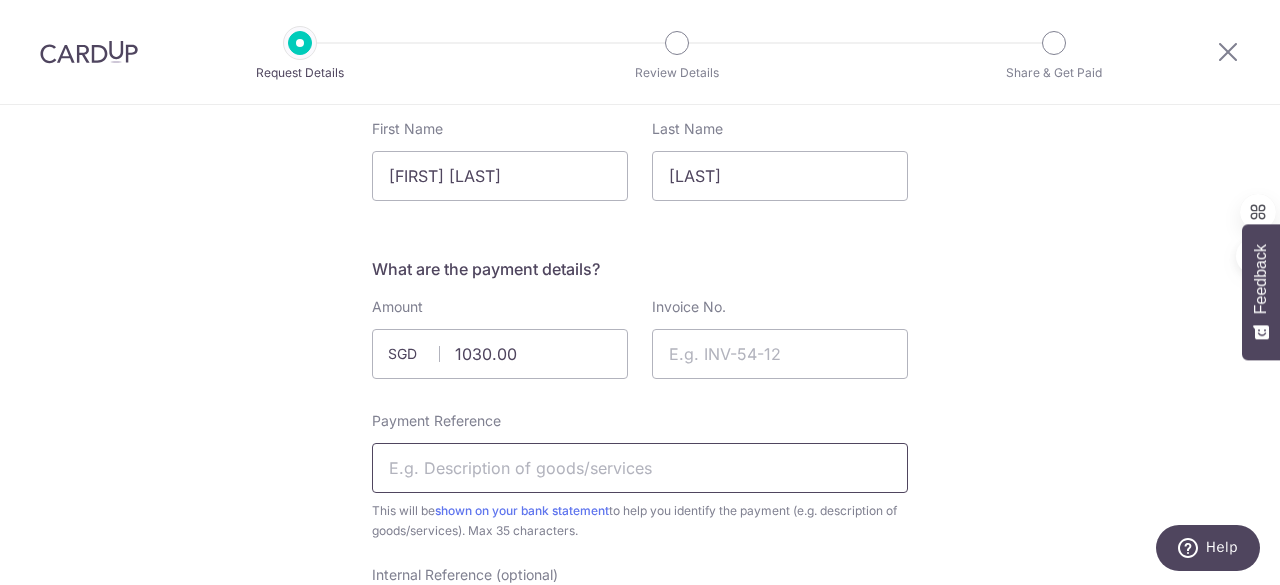 click on "Payment Reference" at bounding box center (640, 468) 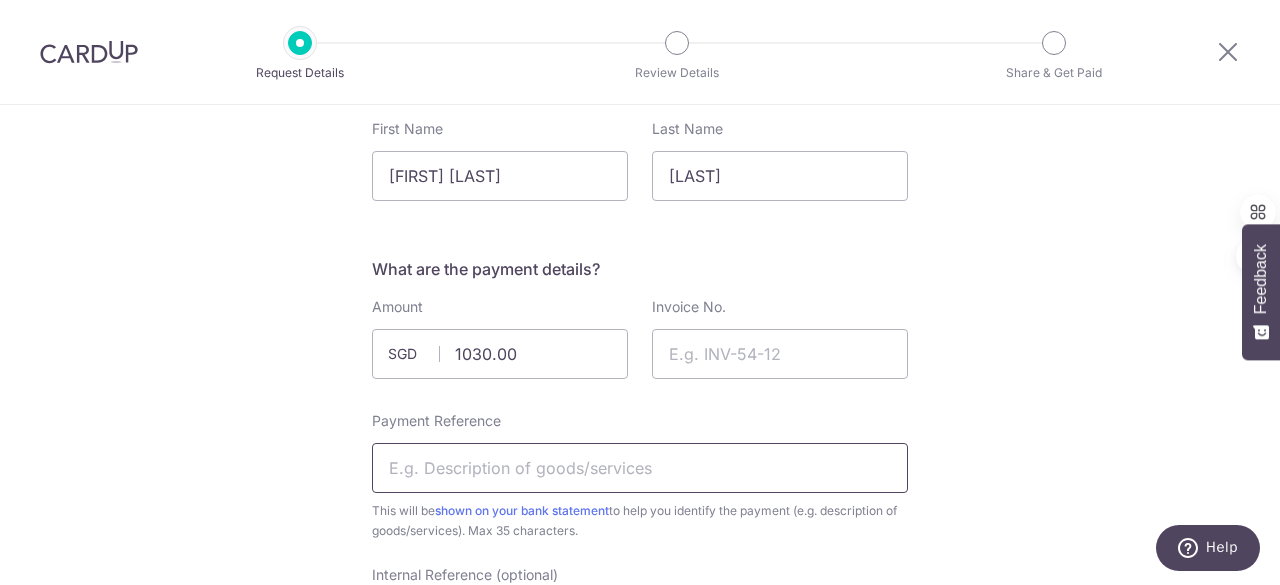 click on "Payment Reference" at bounding box center [640, 468] 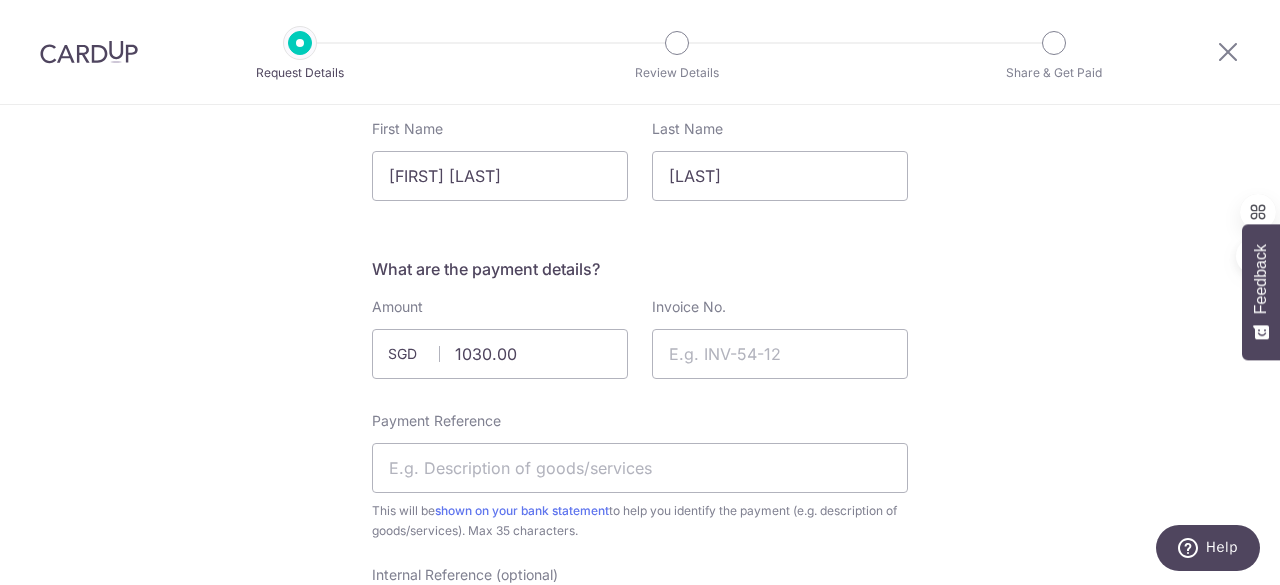 click on "What are the payment details?
Amount
1030.00
SGD
Invoice No.
Payment Reference
This will be  shown on your bank statement  to help you identify the payment (e.g. description of goods/services). Max 35 characters.
Internal Reference (optional)
dressing and review
splint Select, or enter to add new
This will be shown on your dashboard to help you differentiate and reconcile payments easier across e.g. entities, teams, products, etc." at bounding box center (640, 476) 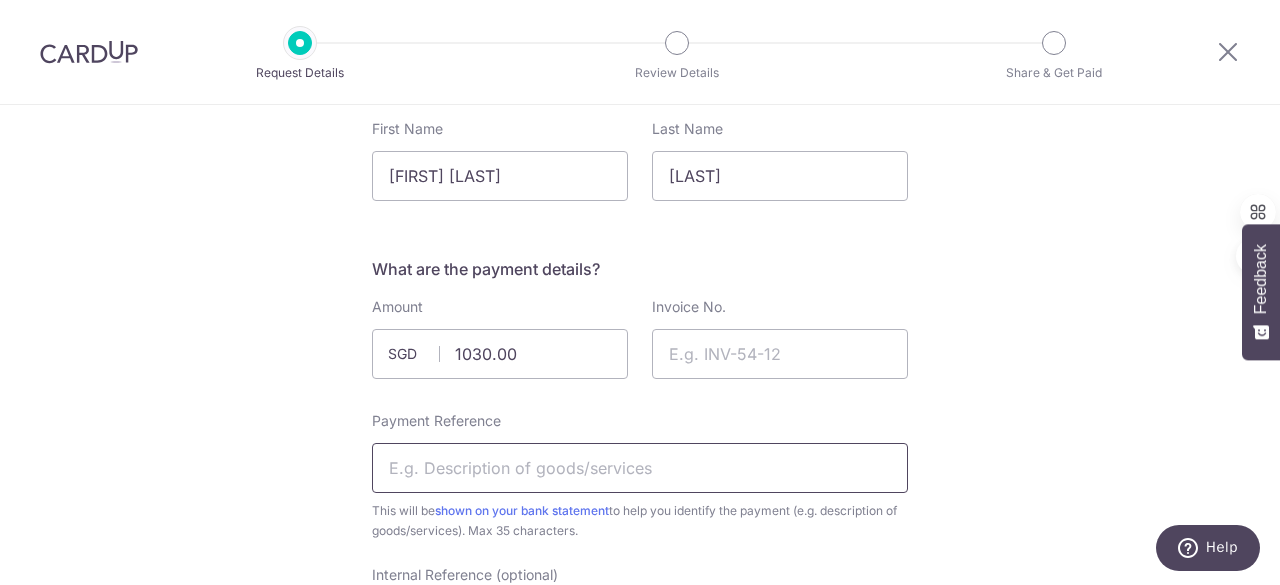 click on "Payment Reference" at bounding box center [640, 468] 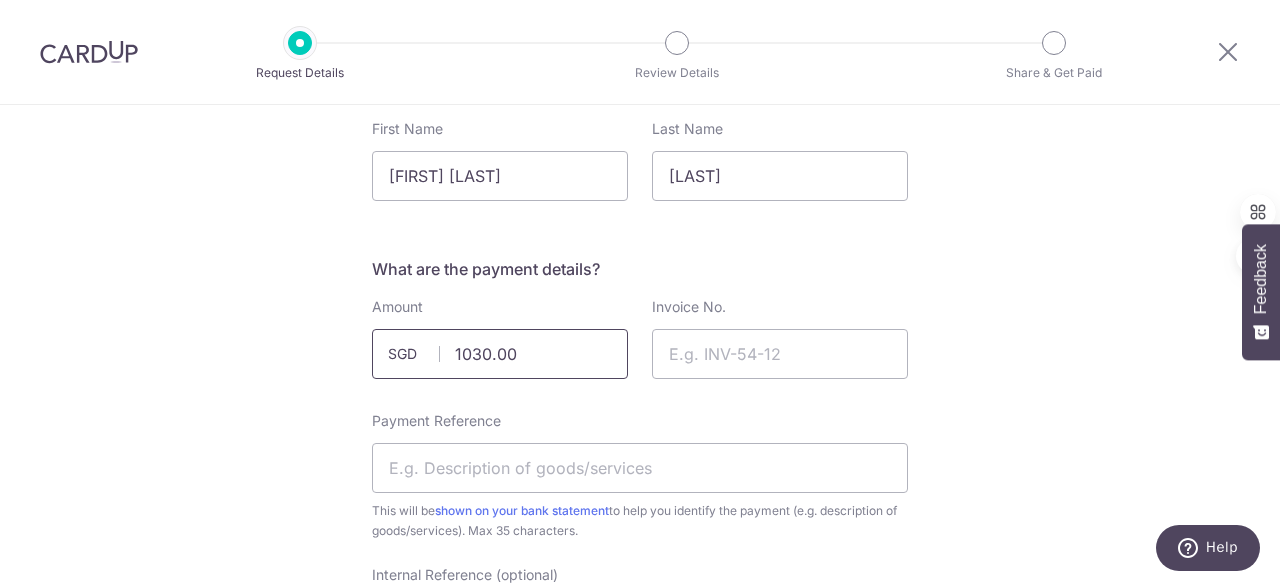 click on "1030.00" at bounding box center (500, 354) 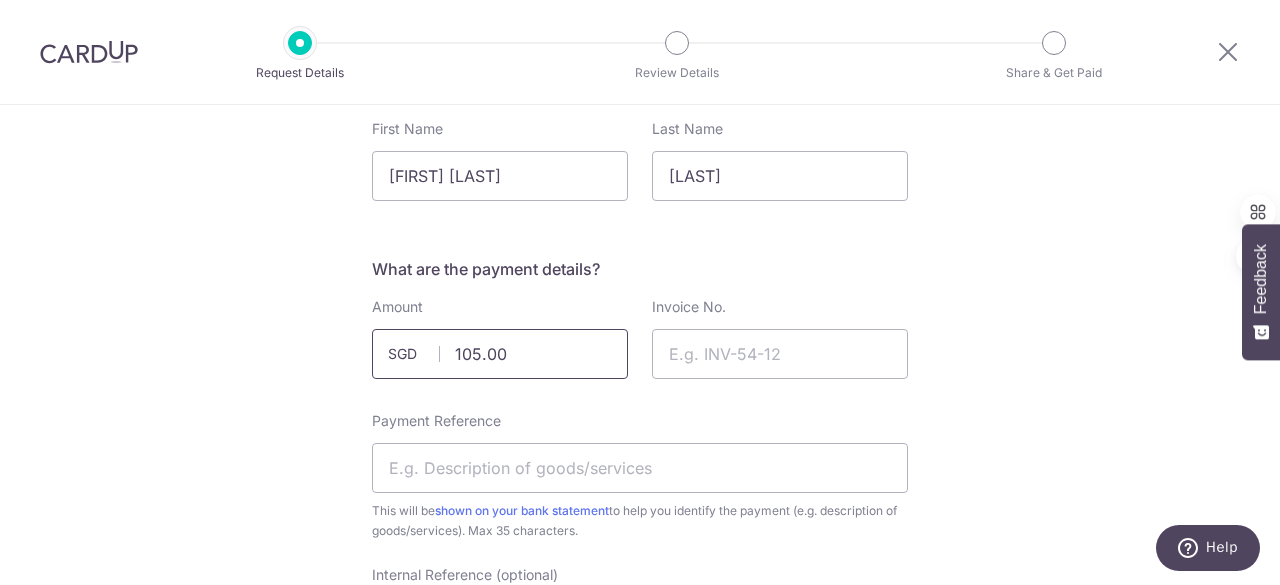 type on "1050.00" 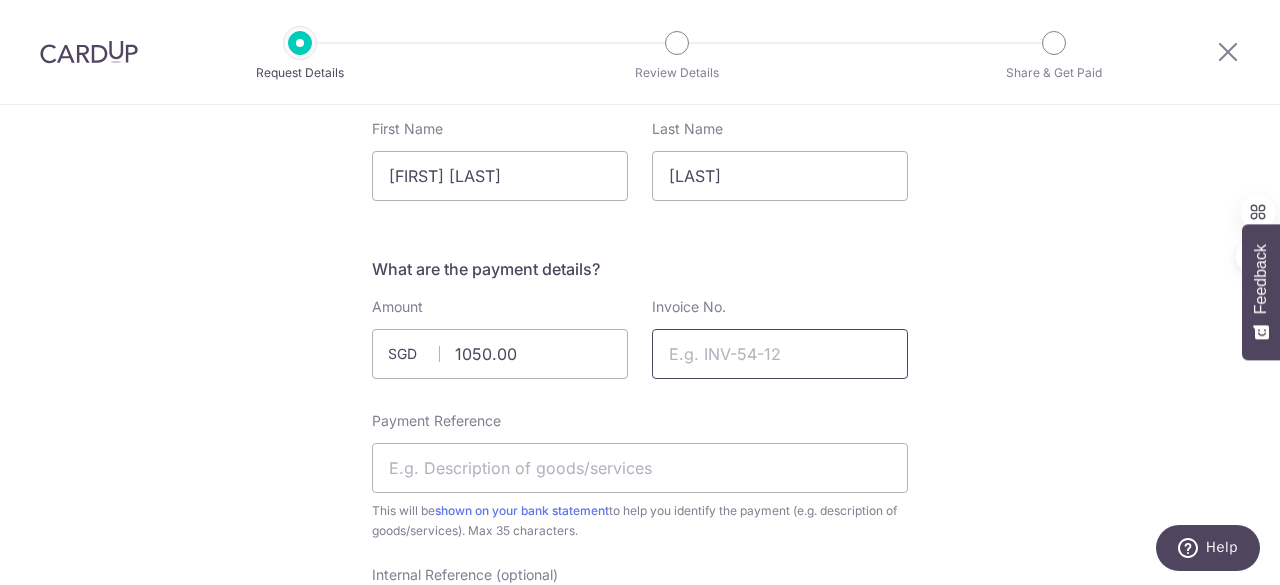 click on "Invoice No." at bounding box center (780, 354) 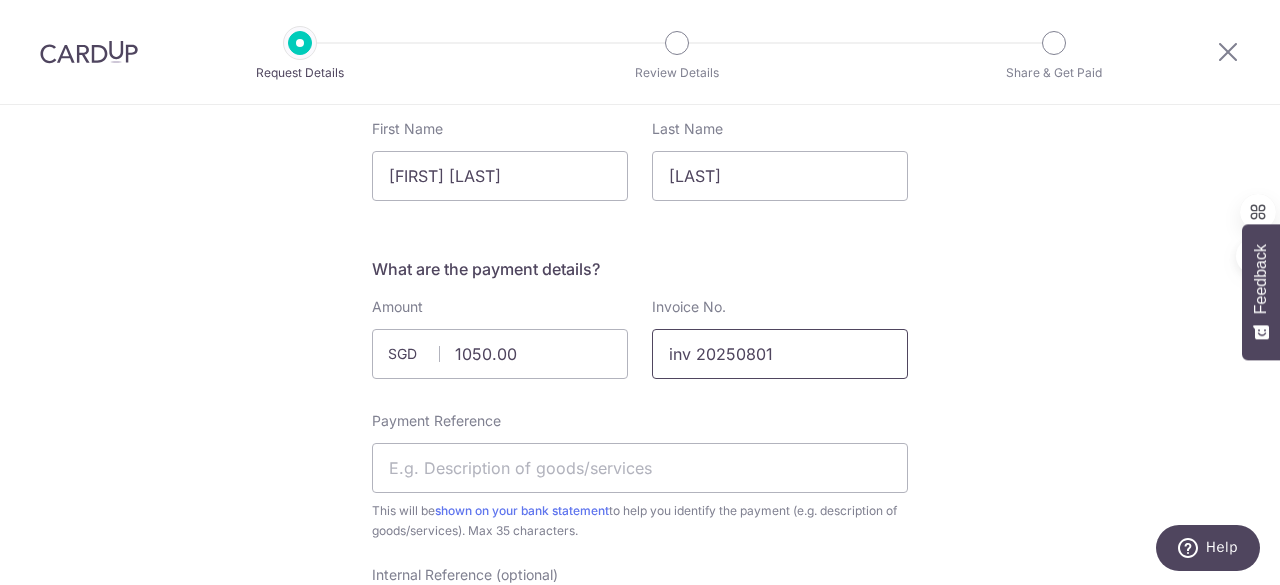 type on "inv 20250801" 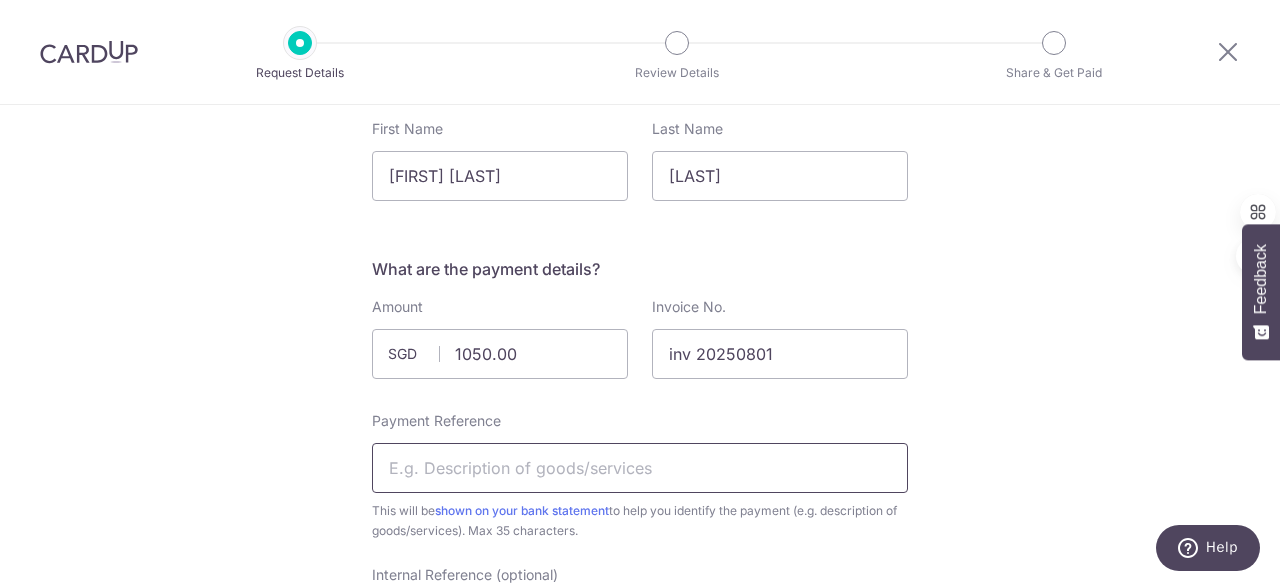 click on "Payment Reference" at bounding box center (640, 468) 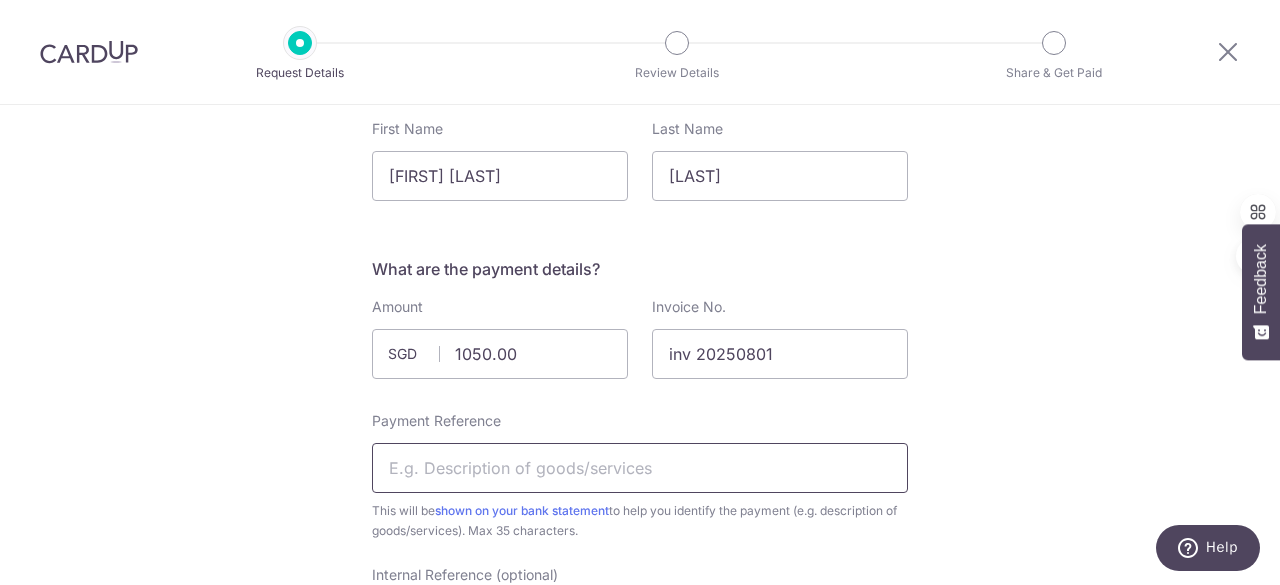 click on "Payment Reference" at bounding box center [640, 468] 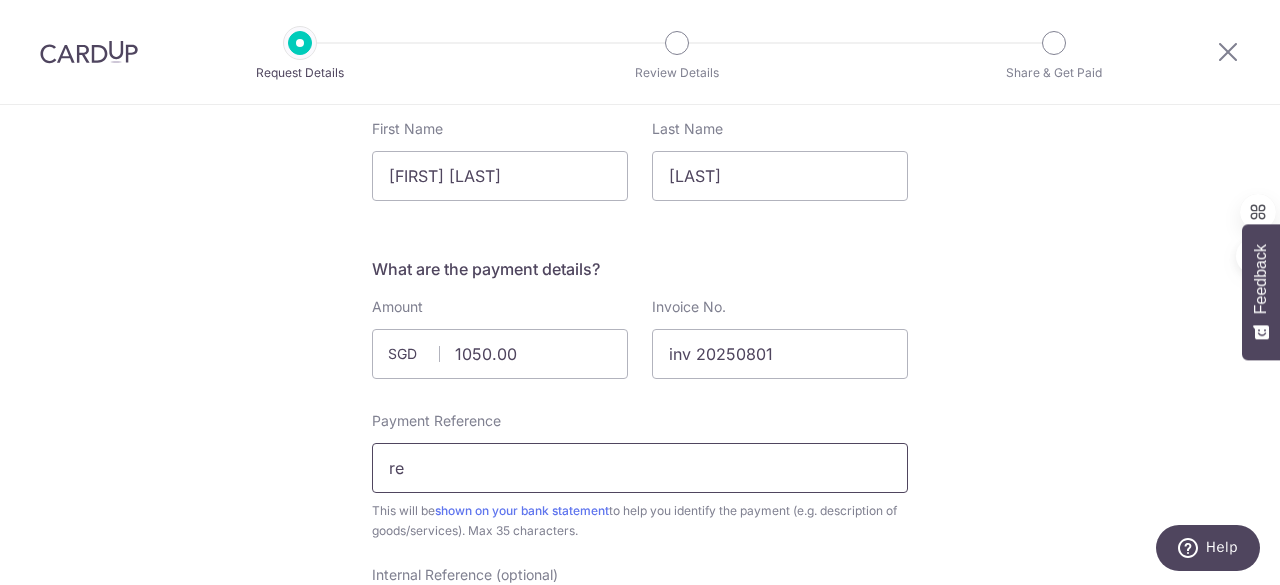 type on "Repeat meds ED and lipids" 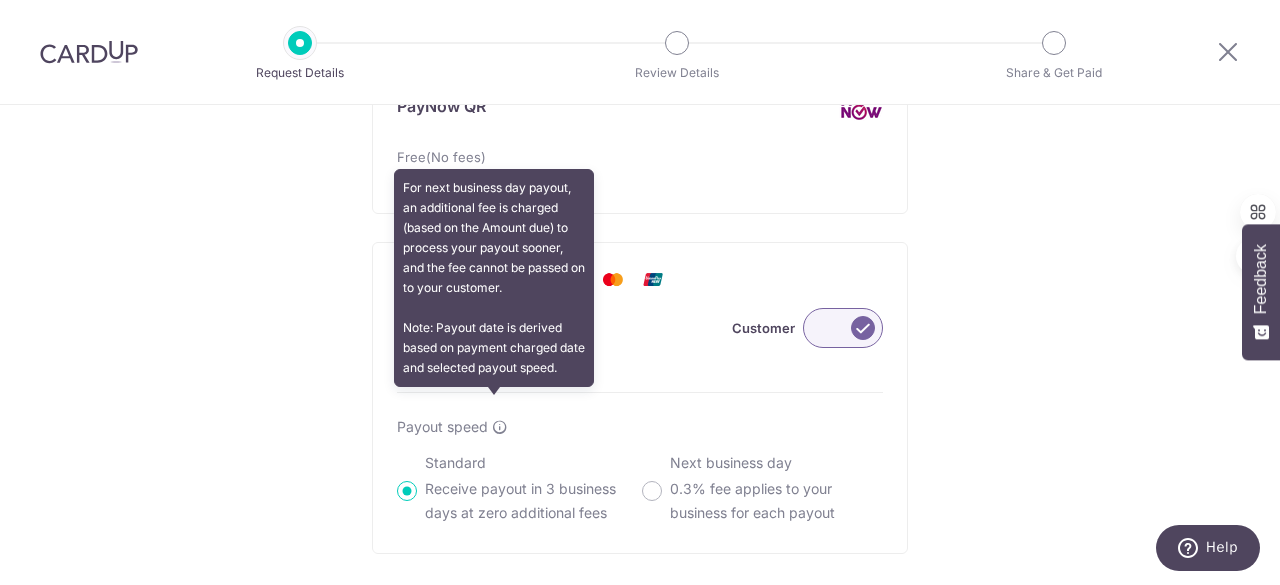 scroll, scrollTop: 1369, scrollLeft: 0, axis: vertical 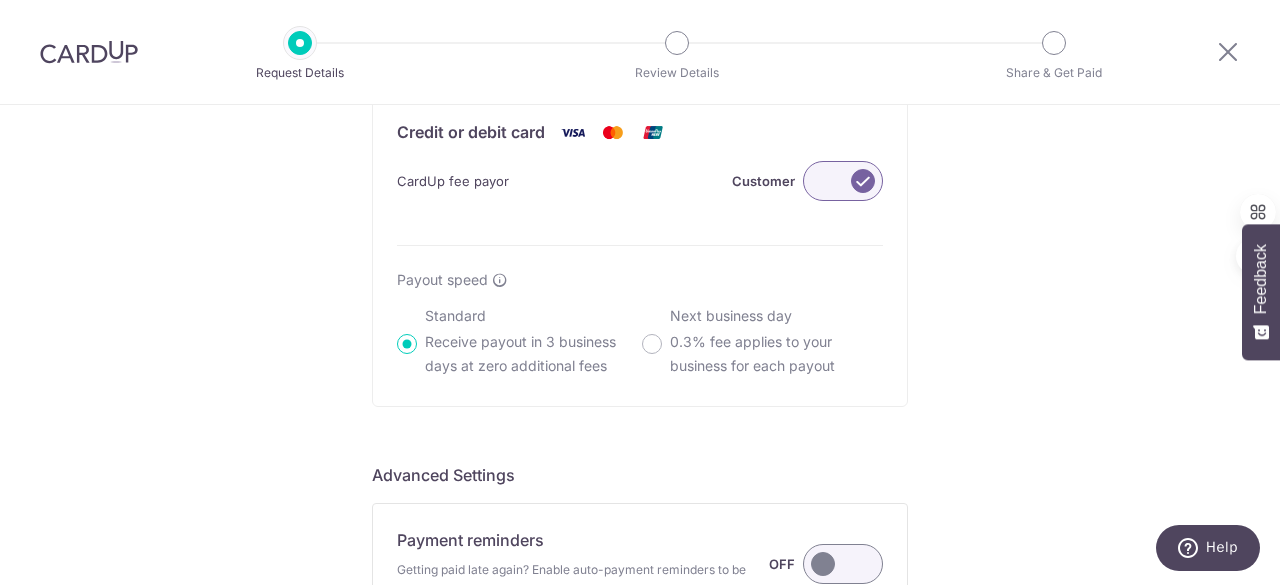 click on "Next business day
0.3% fee applies to your business for each payout" at bounding box center (652, 344) 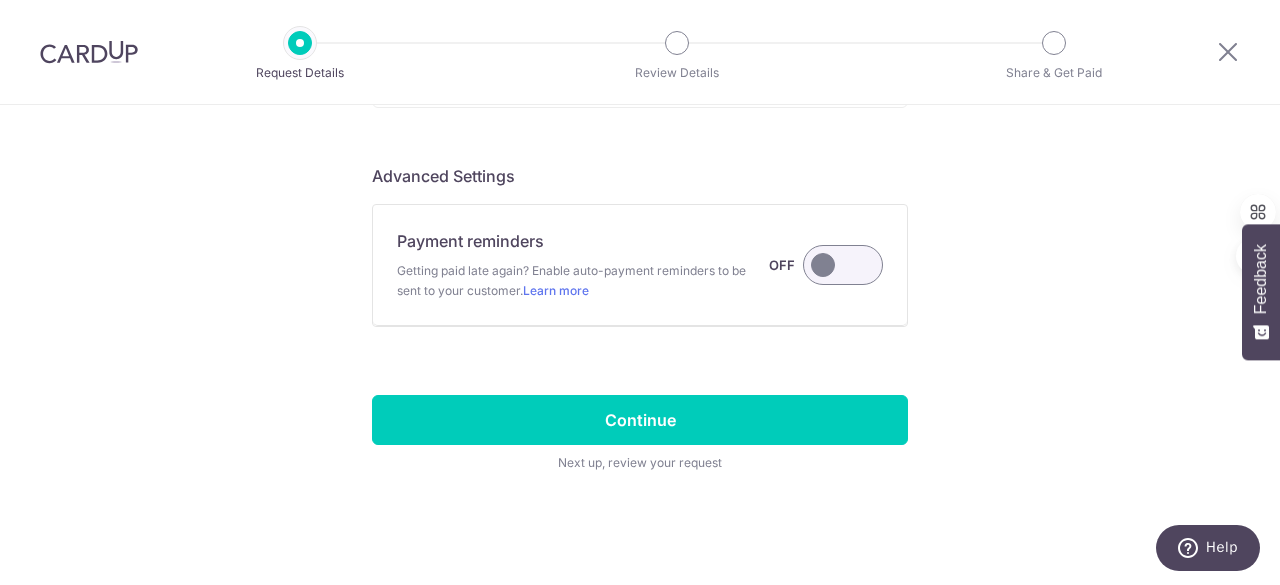 scroll, scrollTop: 1666, scrollLeft: 0, axis: vertical 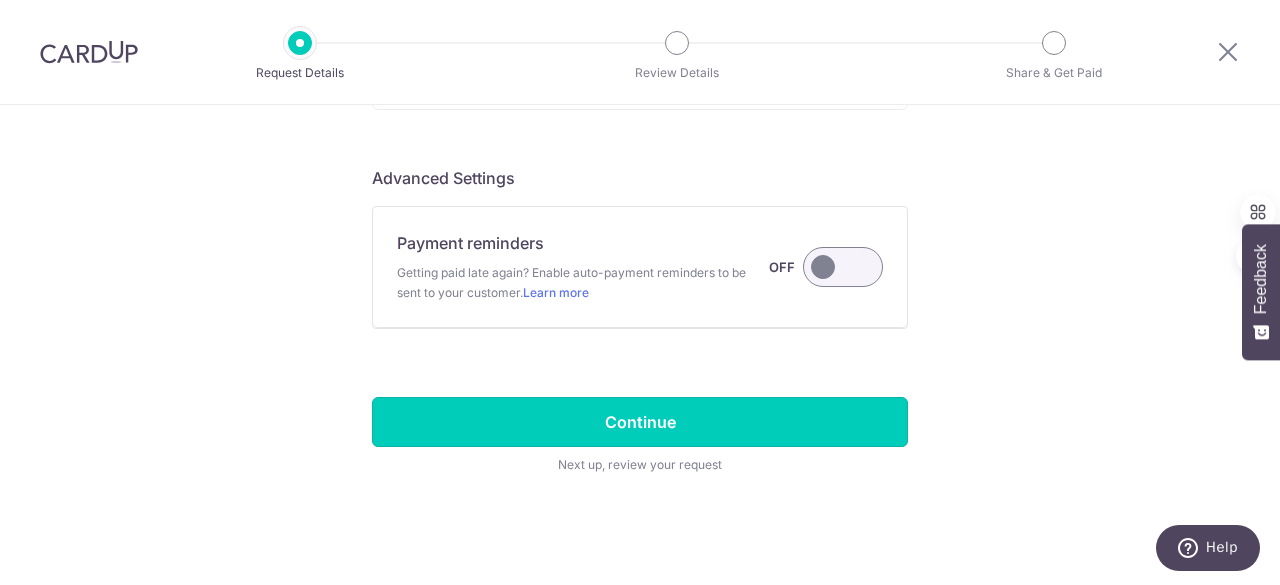 click on "Continue" at bounding box center (640, 422) 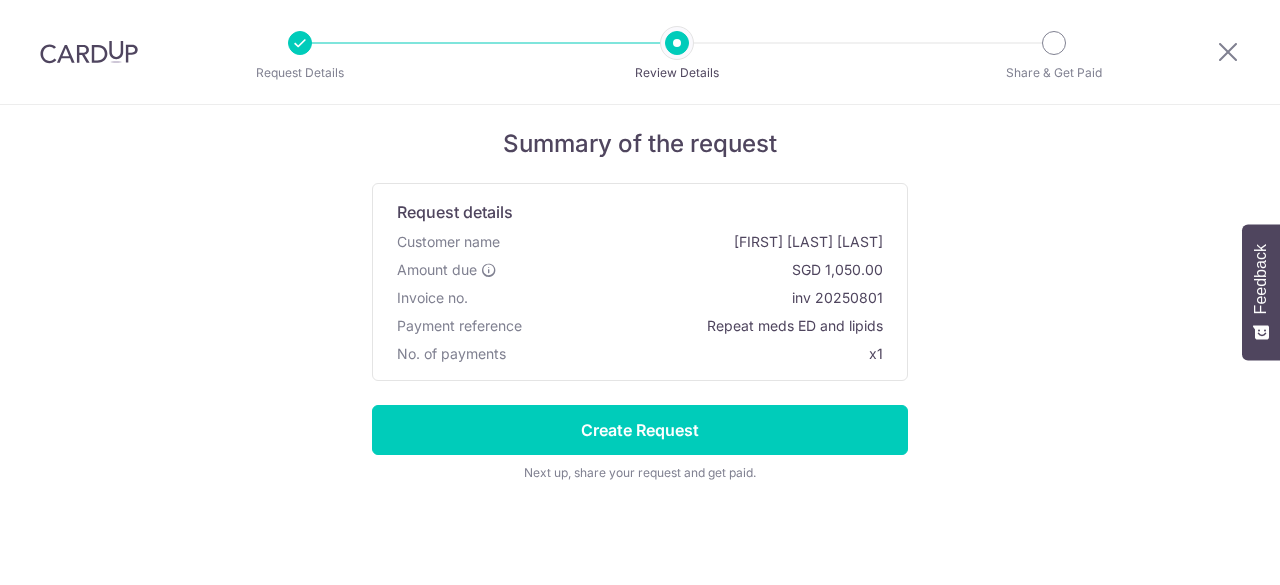 scroll, scrollTop: 0, scrollLeft: 0, axis: both 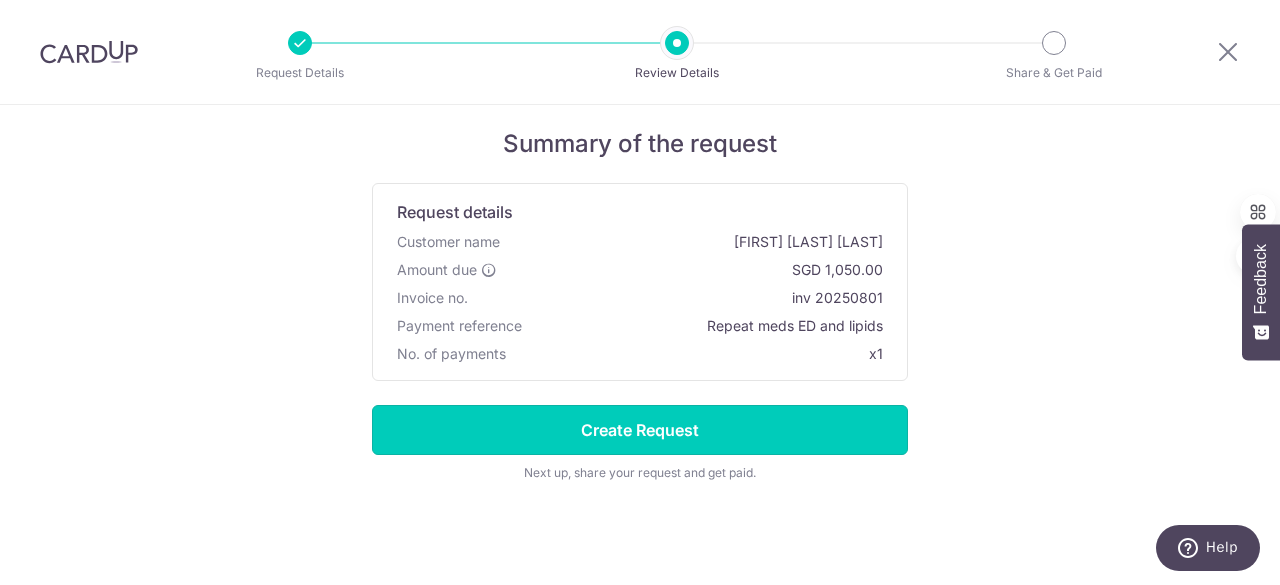 click on "Create Request" at bounding box center (640, 430) 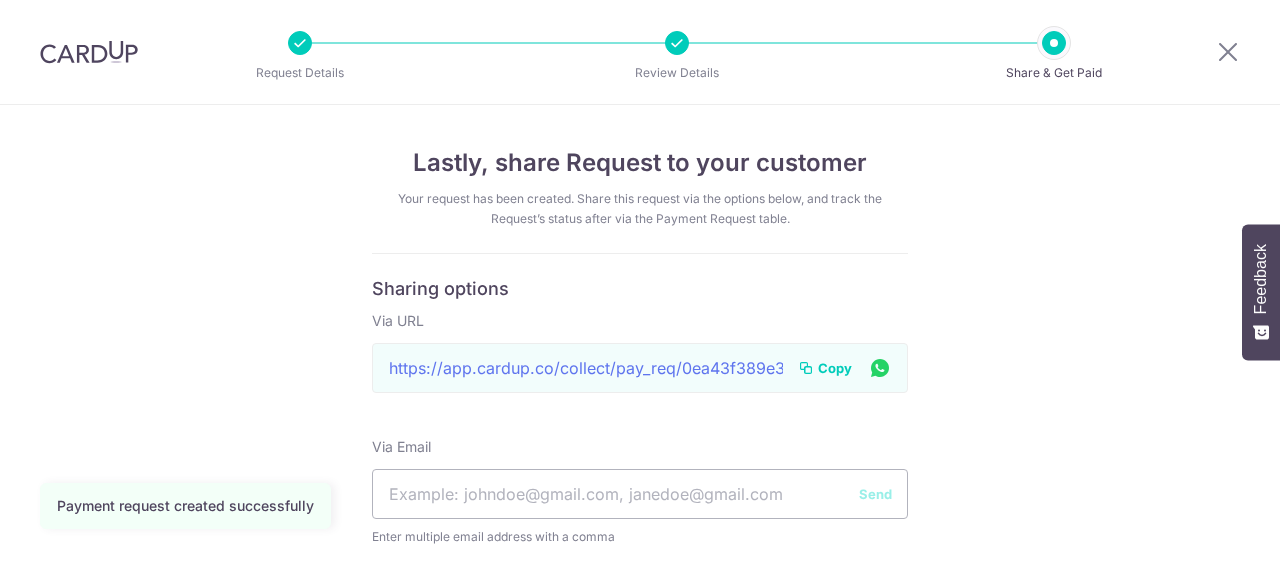 scroll, scrollTop: 0, scrollLeft: 0, axis: both 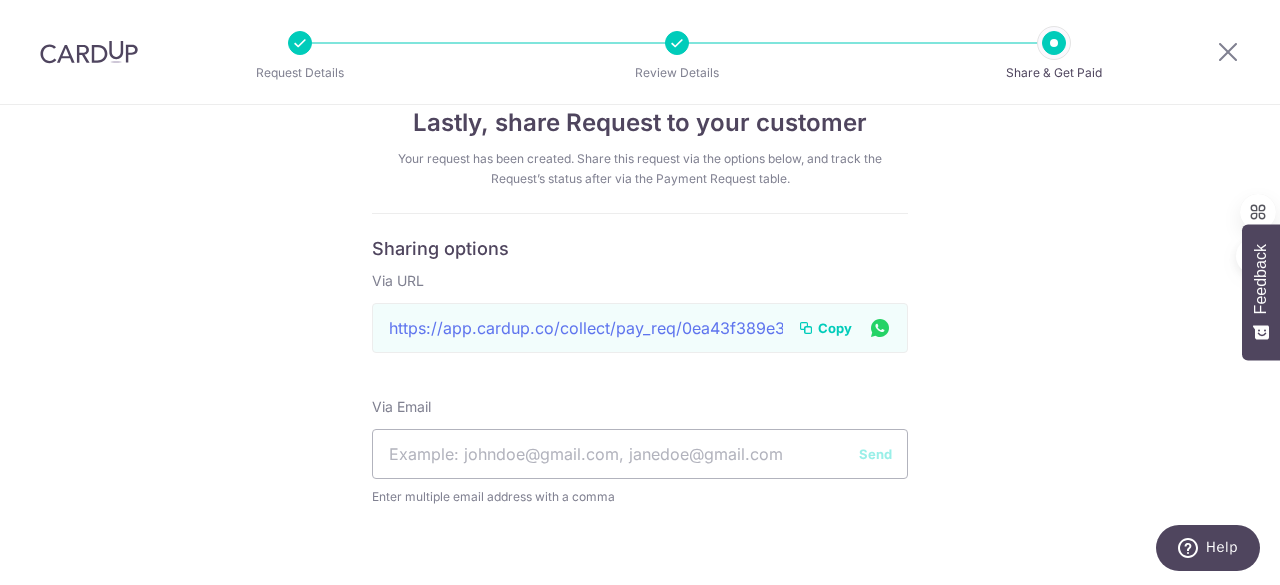 click on "Copy" at bounding box center (835, 328) 